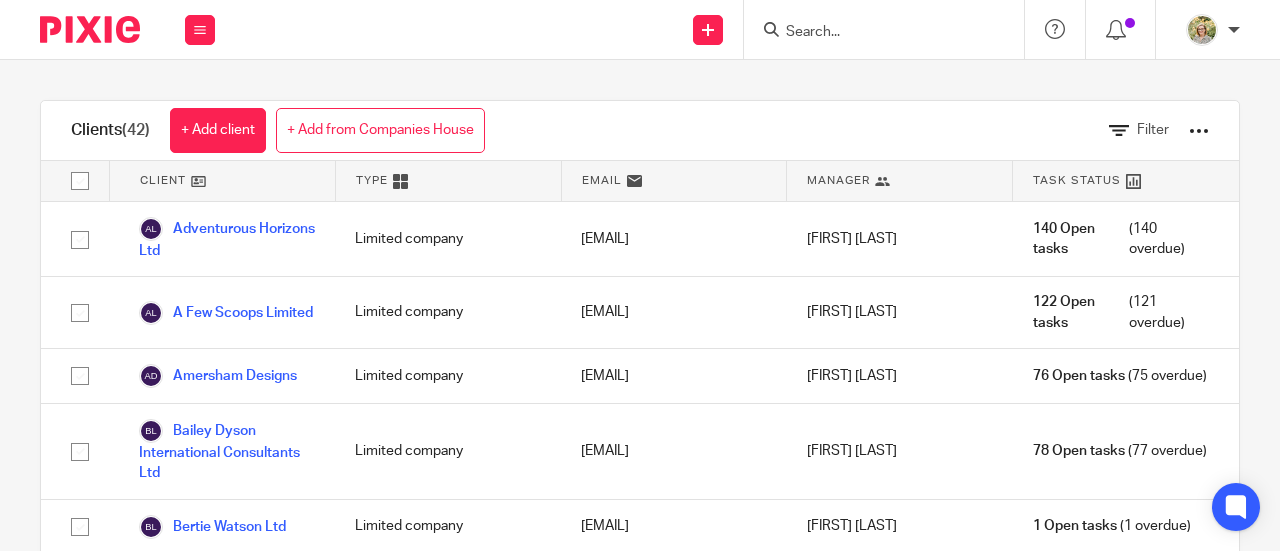 scroll, scrollTop: 0, scrollLeft: 0, axis: both 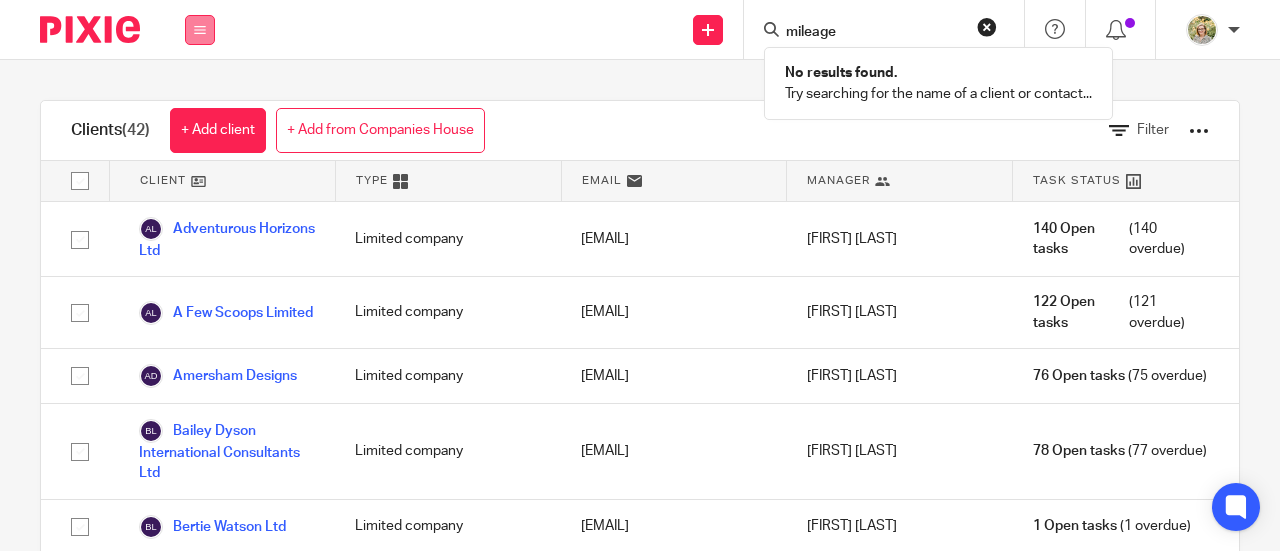 type on "mileage" 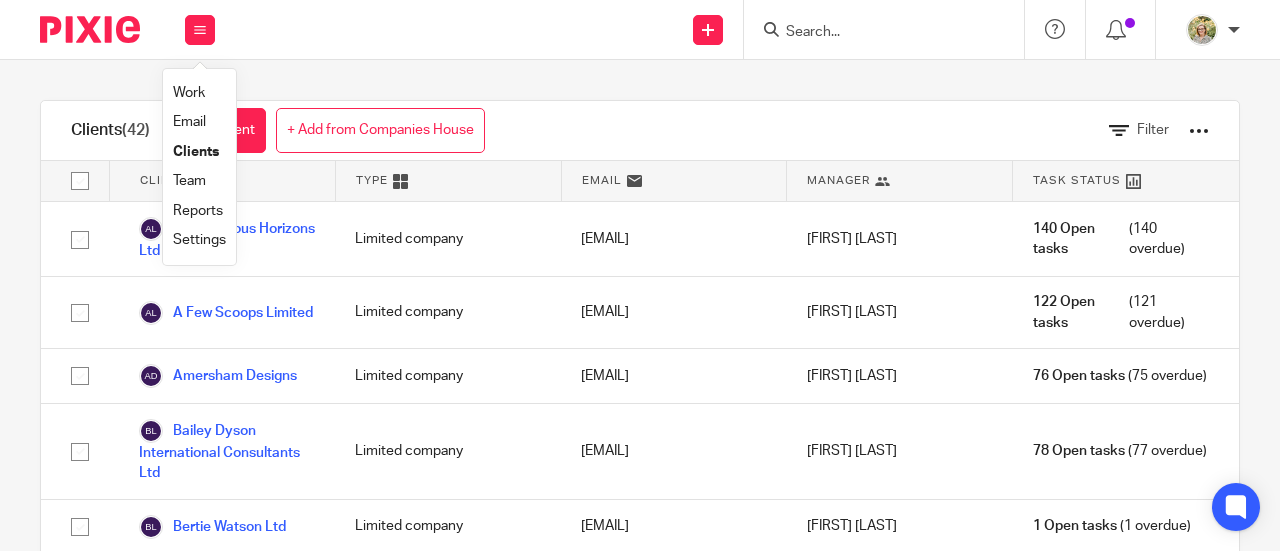 click on "Settings" at bounding box center [199, 240] 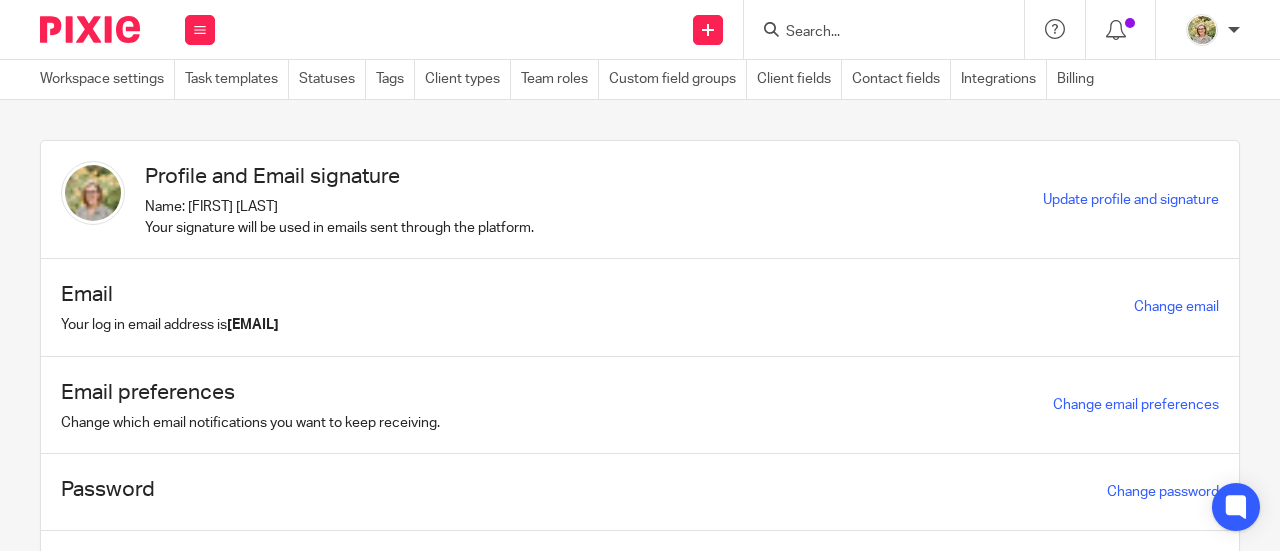 scroll, scrollTop: 0, scrollLeft: 0, axis: both 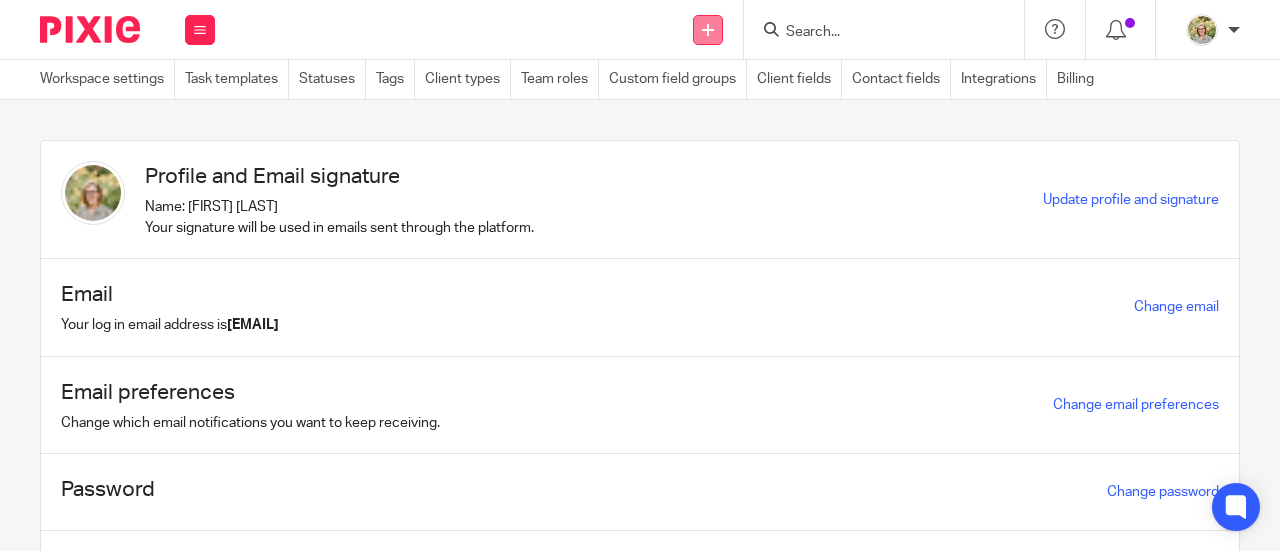 click at bounding box center [708, 30] 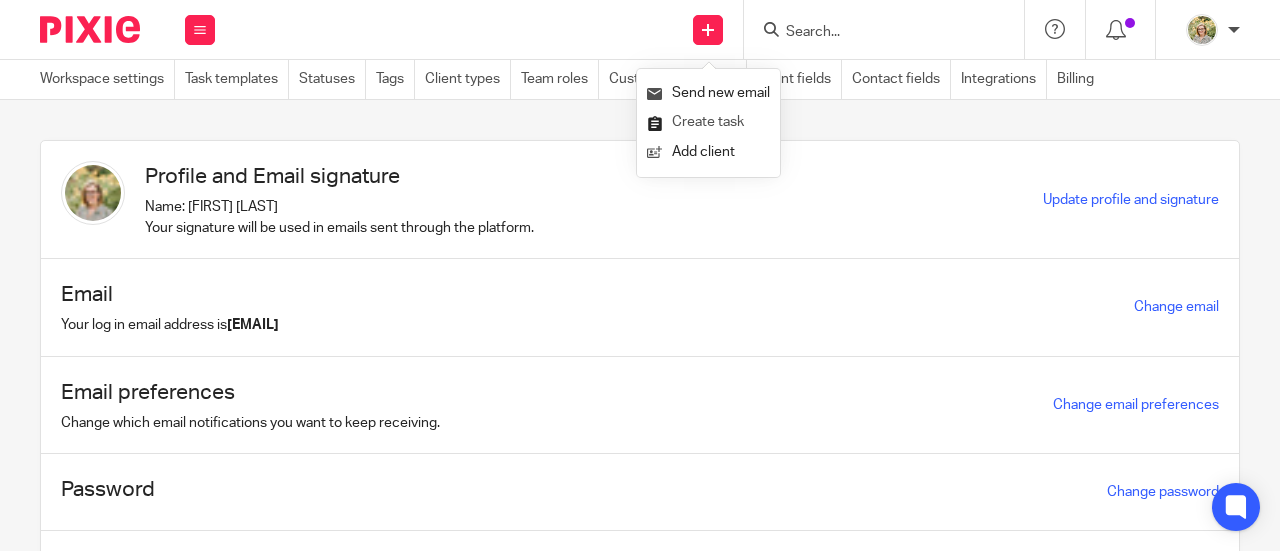 click on "Create task" at bounding box center (708, 122) 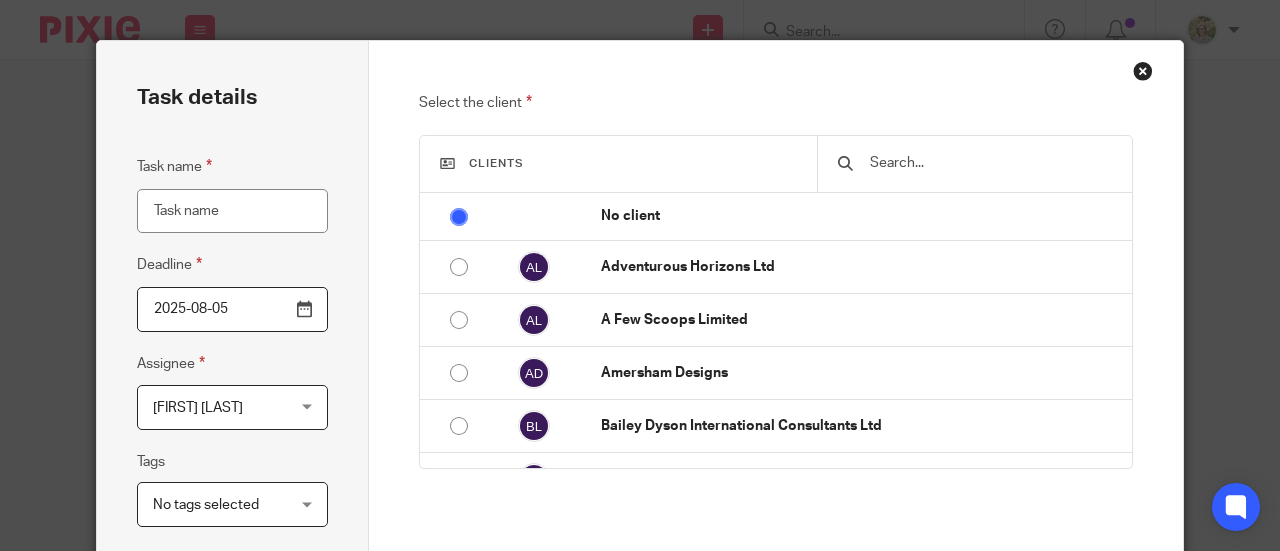 scroll, scrollTop: 0, scrollLeft: 0, axis: both 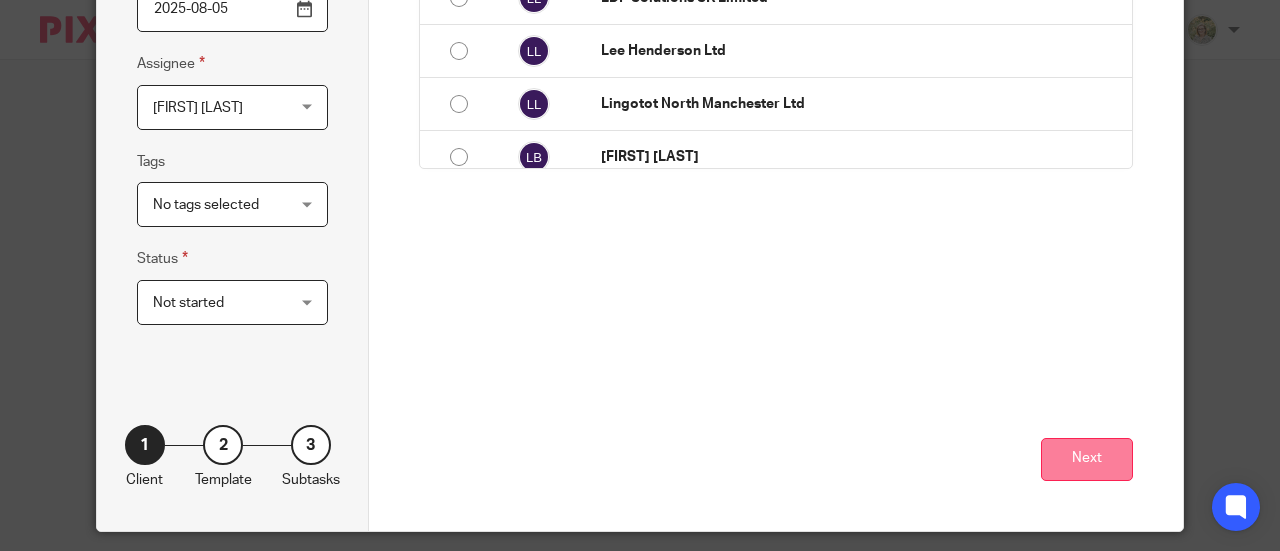 click on "Next" at bounding box center (1087, 459) 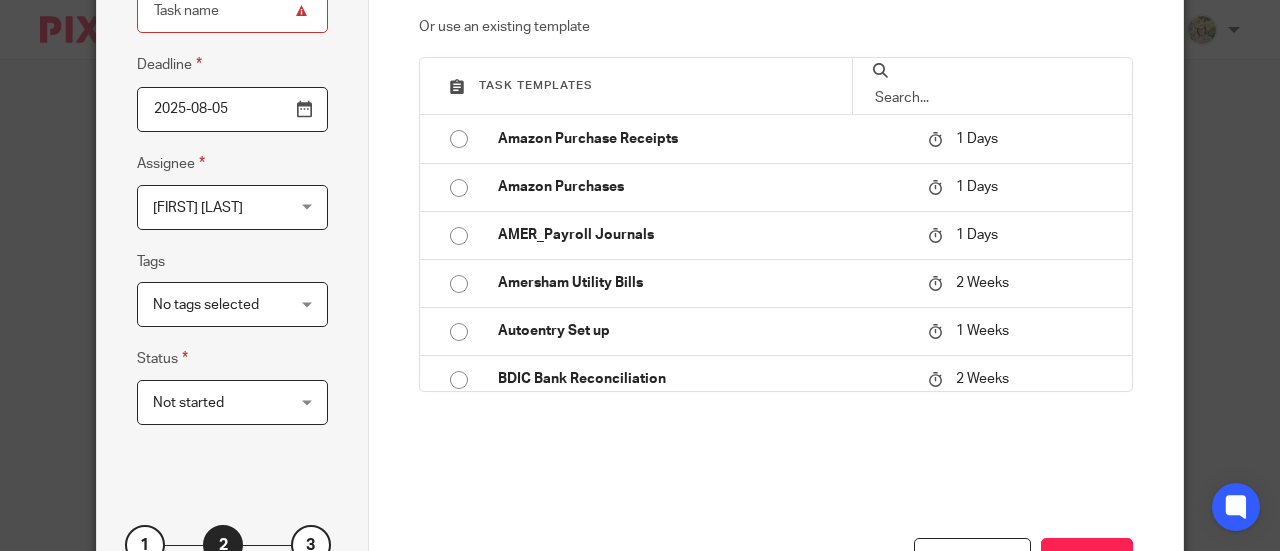 scroll, scrollTop: 100, scrollLeft: 0, axis: vertical 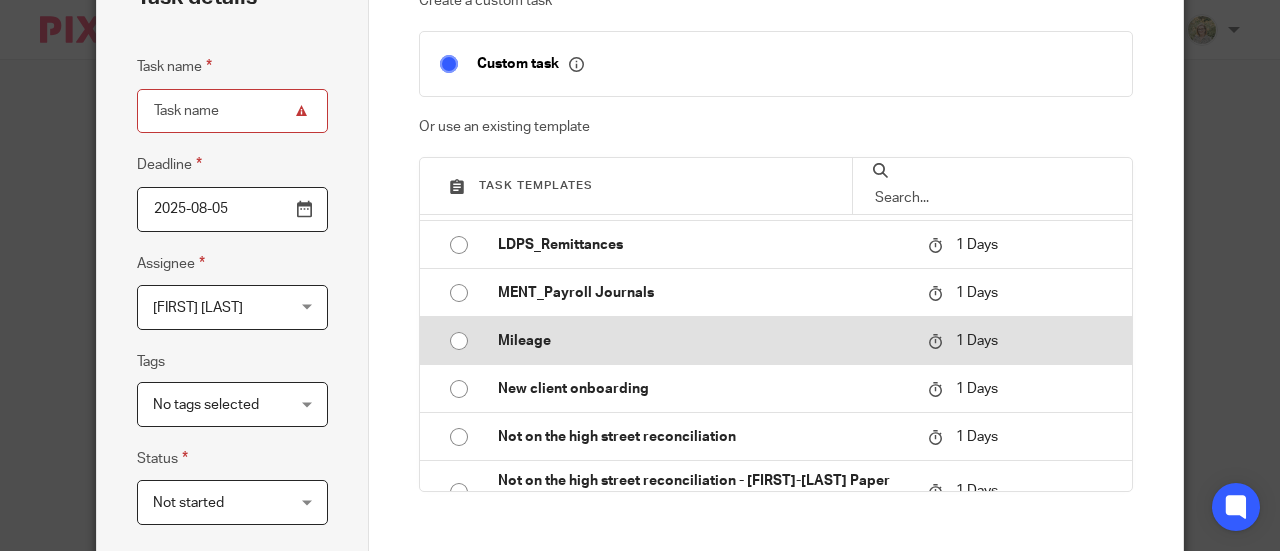click on "Mileage" at bounding box center (703, 341) 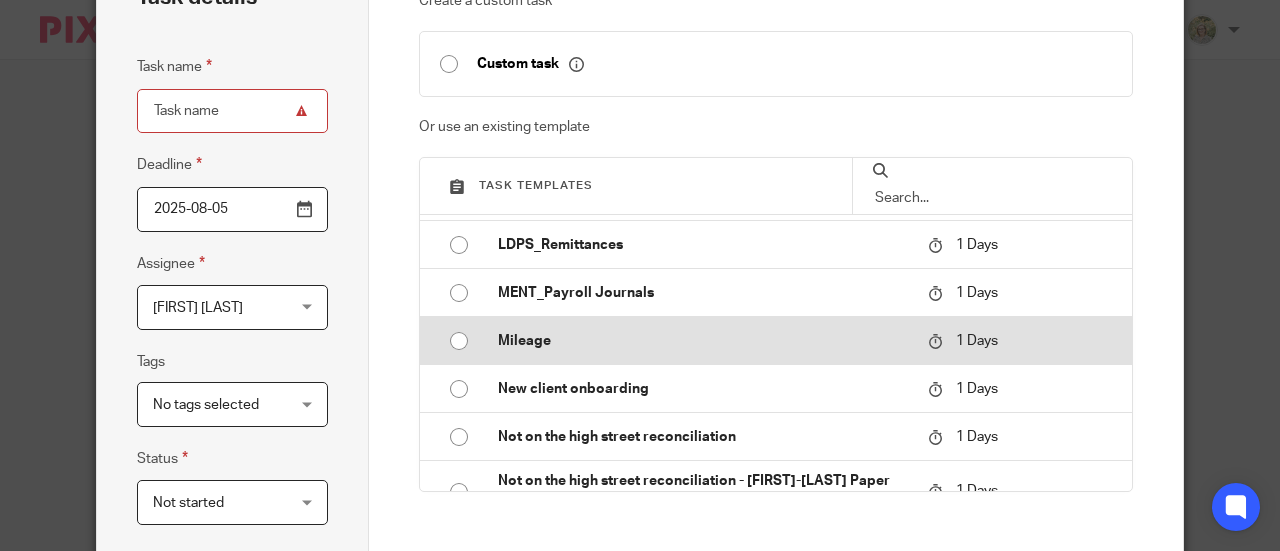 type on "2025-08-06" 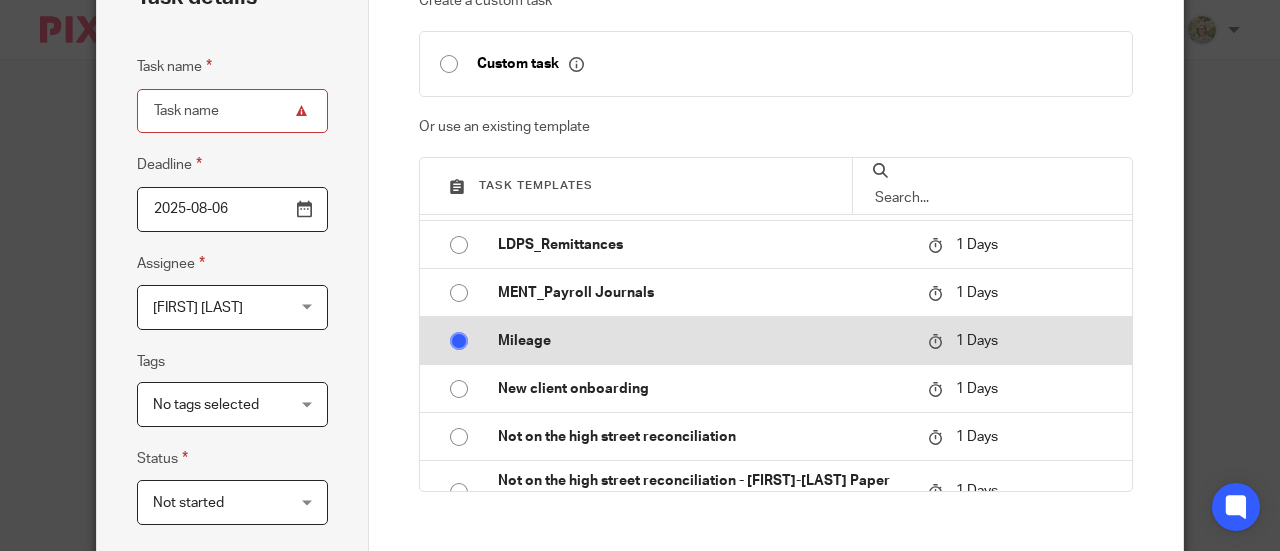 type on "Mileage" 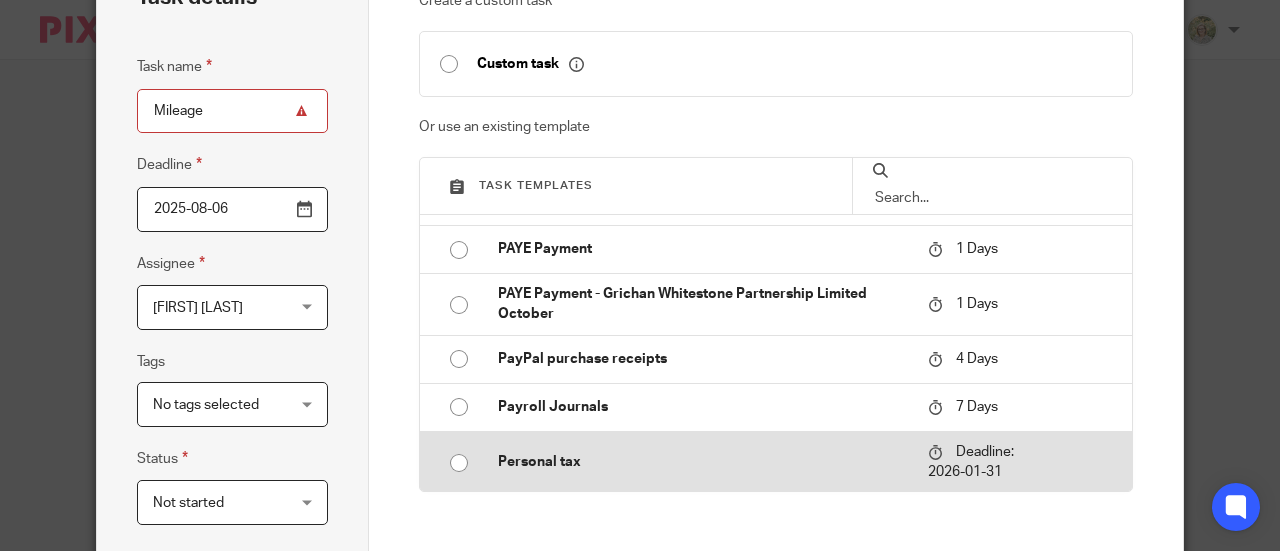 scroll, scrollTop: 2900, scrollLeft: 0, axis: vertical 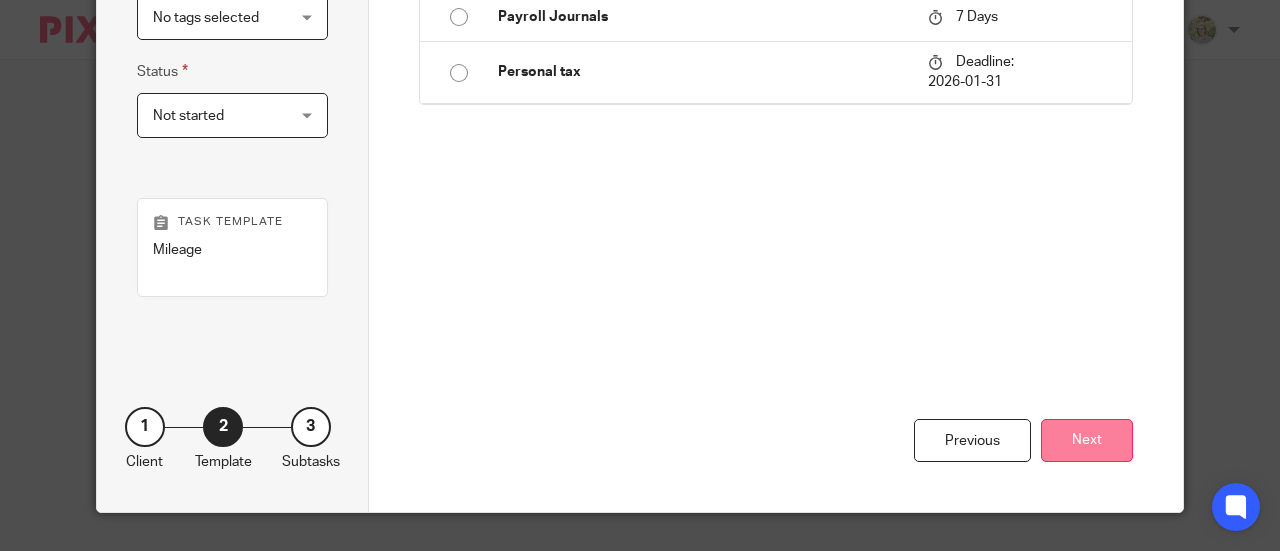 click on "Next" at bounding box center [1087, 440] 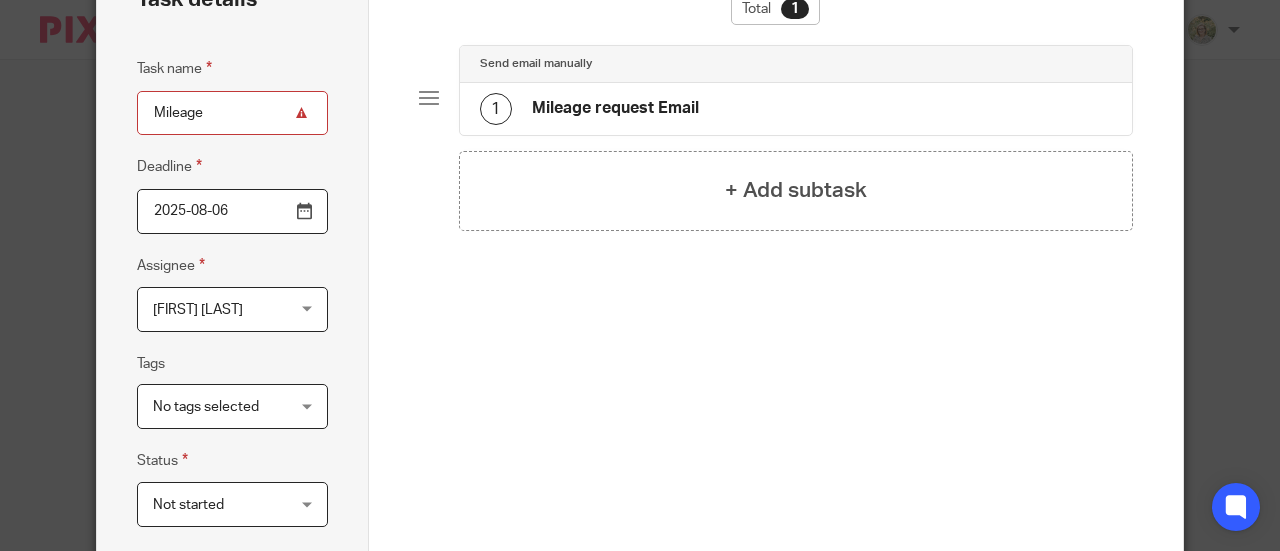 scroll, scrollTop: 0, scrollLeft: 0, axis: both 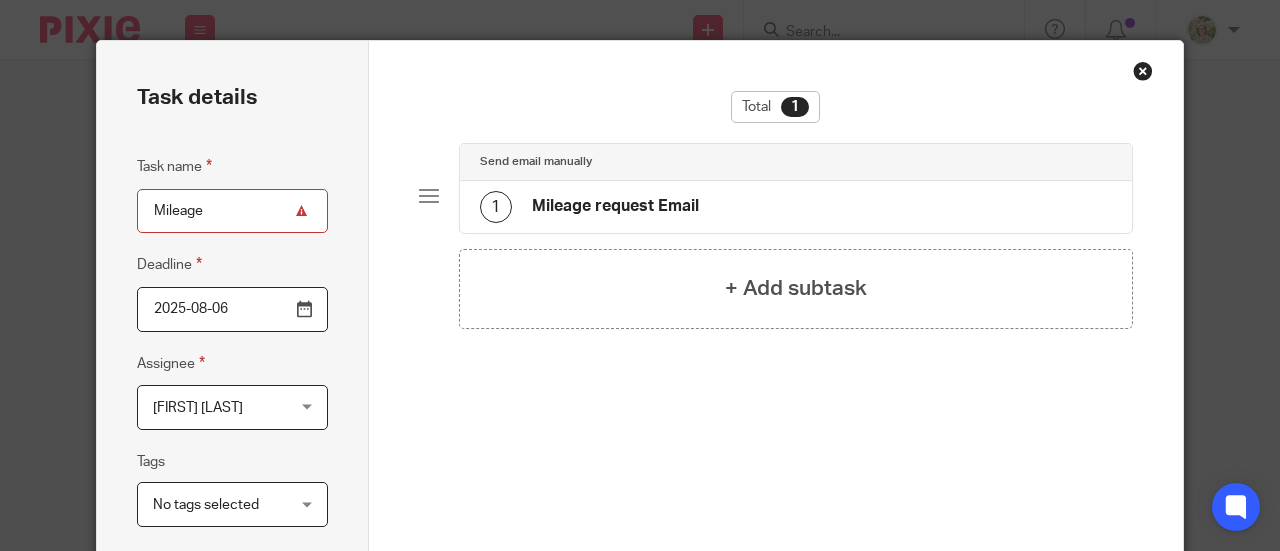 click on "Mileage request Email" at bounding box center (615, 206) 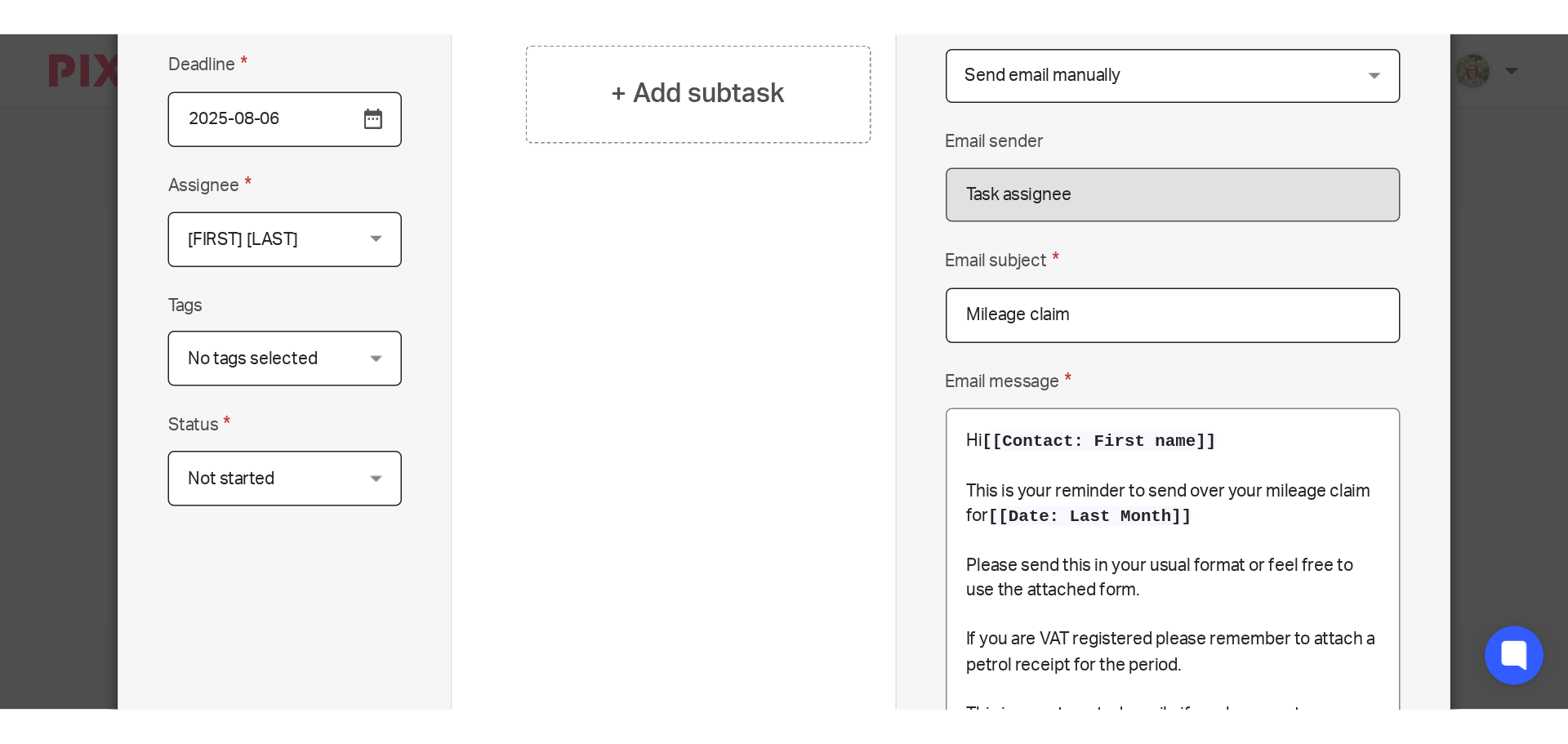 scroll, scrollTop: 327, scrollLeft: 0, axis: vertical 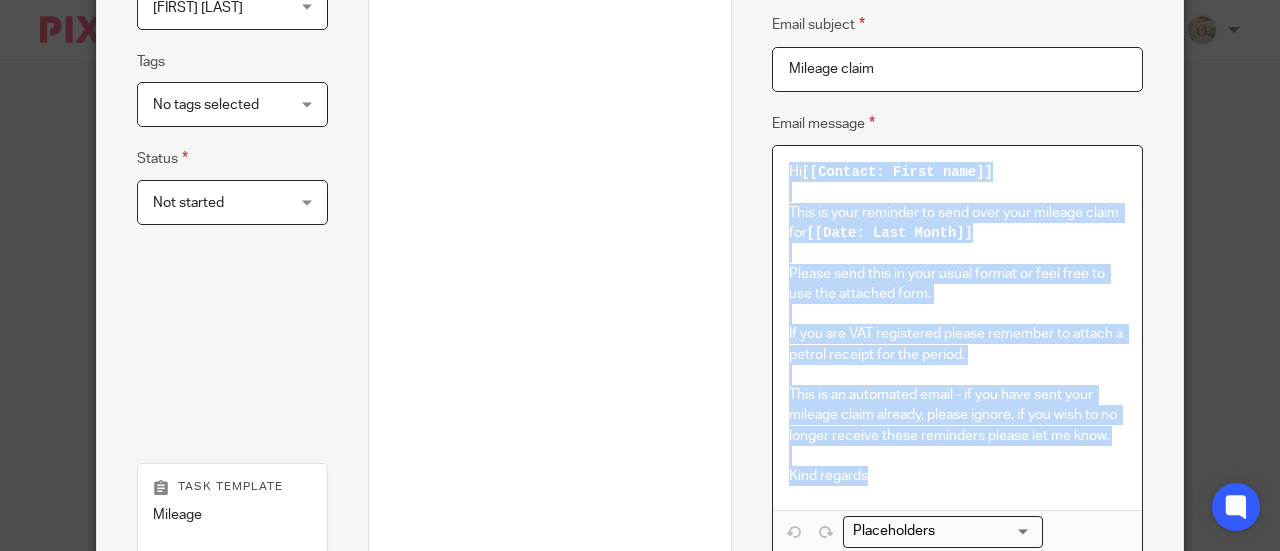 drag, startPoint x: 778, startPoint y: 170, endPoint x: 996, endPoint y: 474, distance: 374.08554 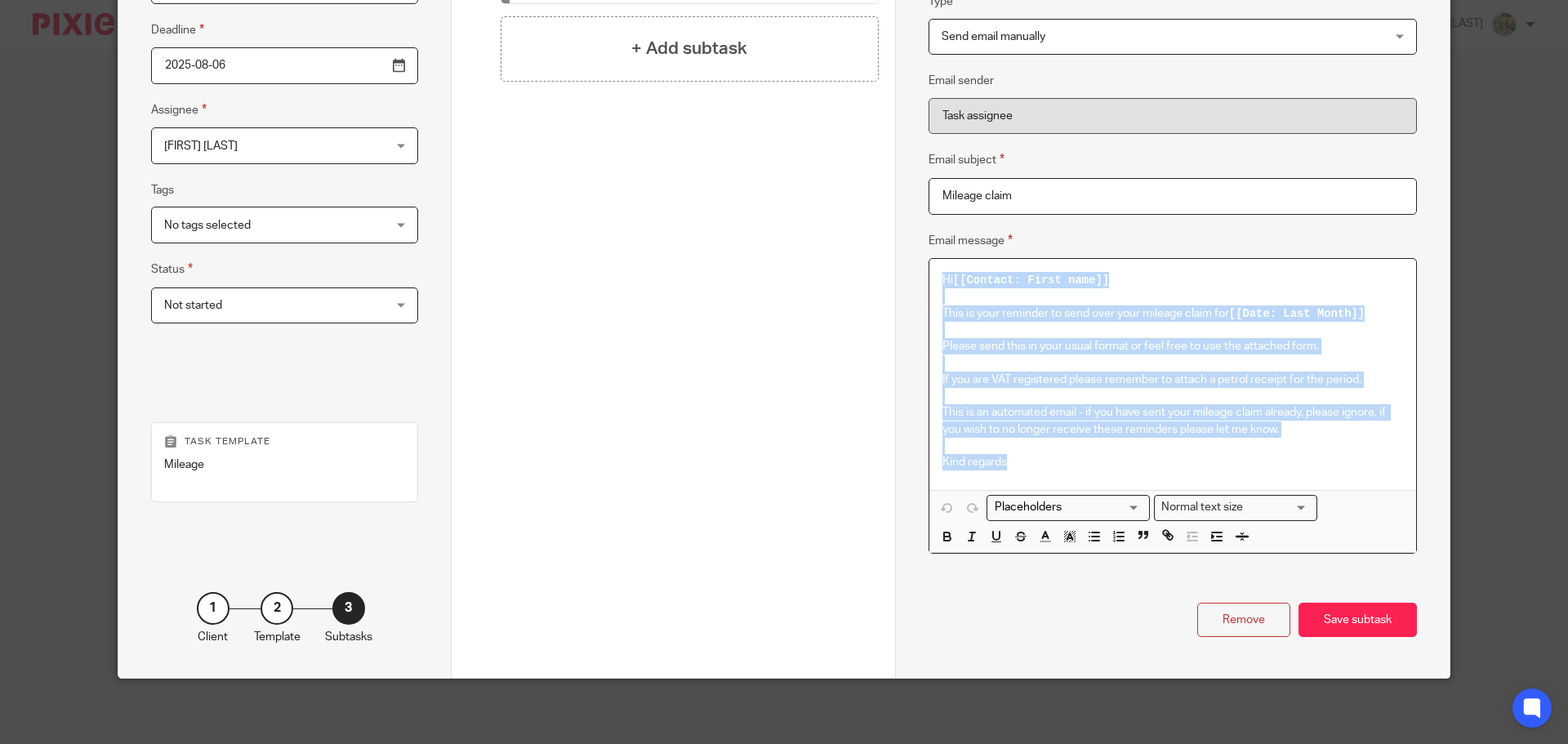scroll, scrollTop: 220, scrollLeft: 0, axis: vertical 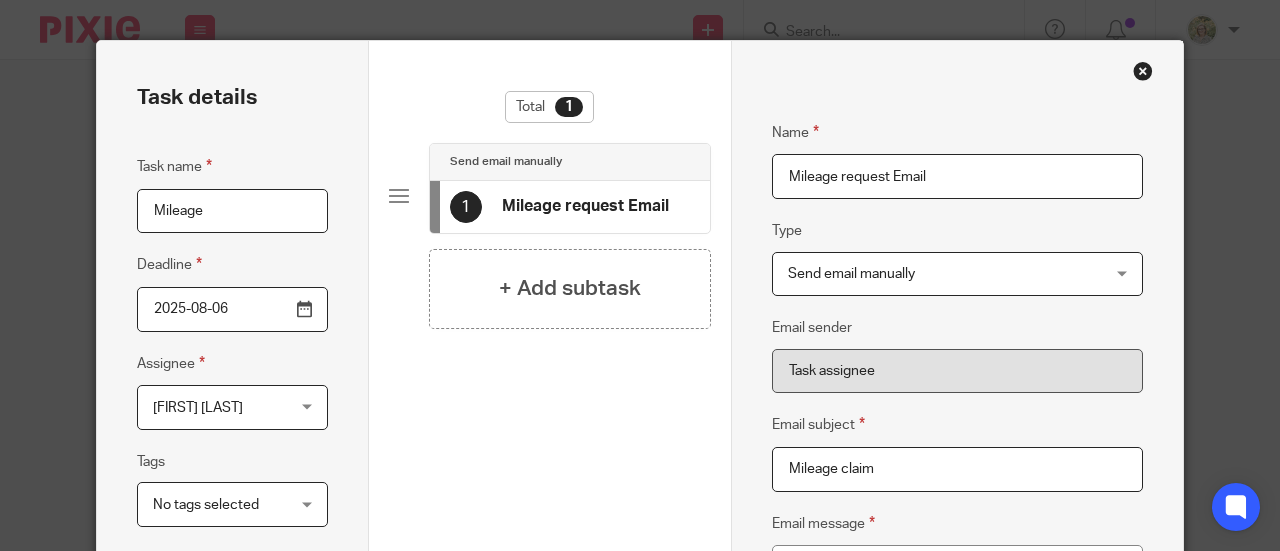 click on "Mileage request Email" at bounding box center (585, 206) 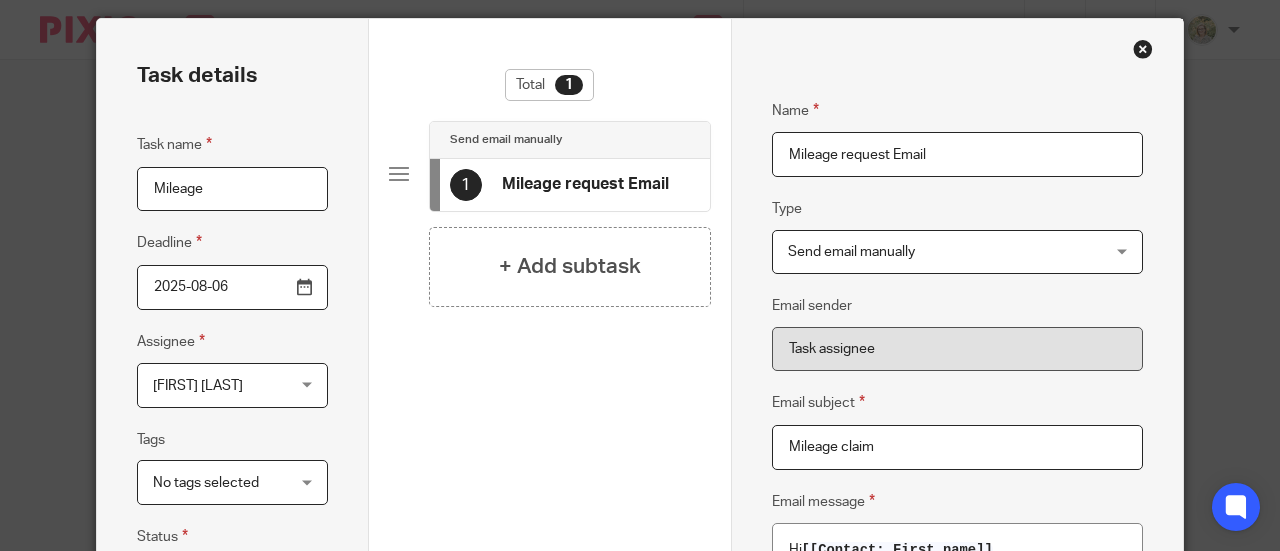 scroll, scrollTop: 0, scrollLeft: 0, axis: both 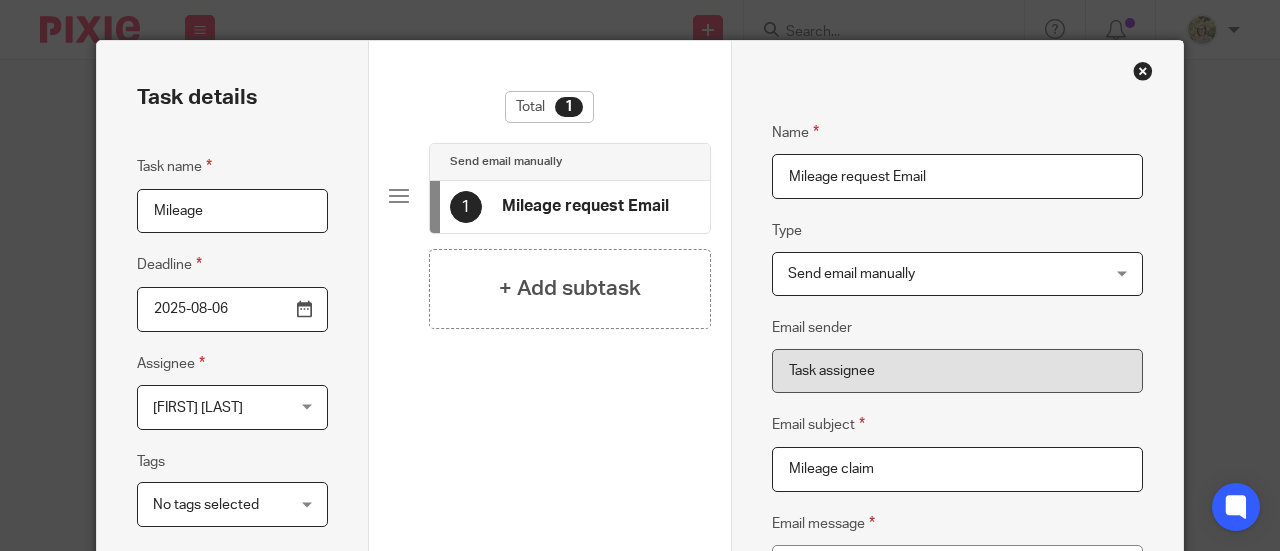 click at bounding box center [1143, 71] 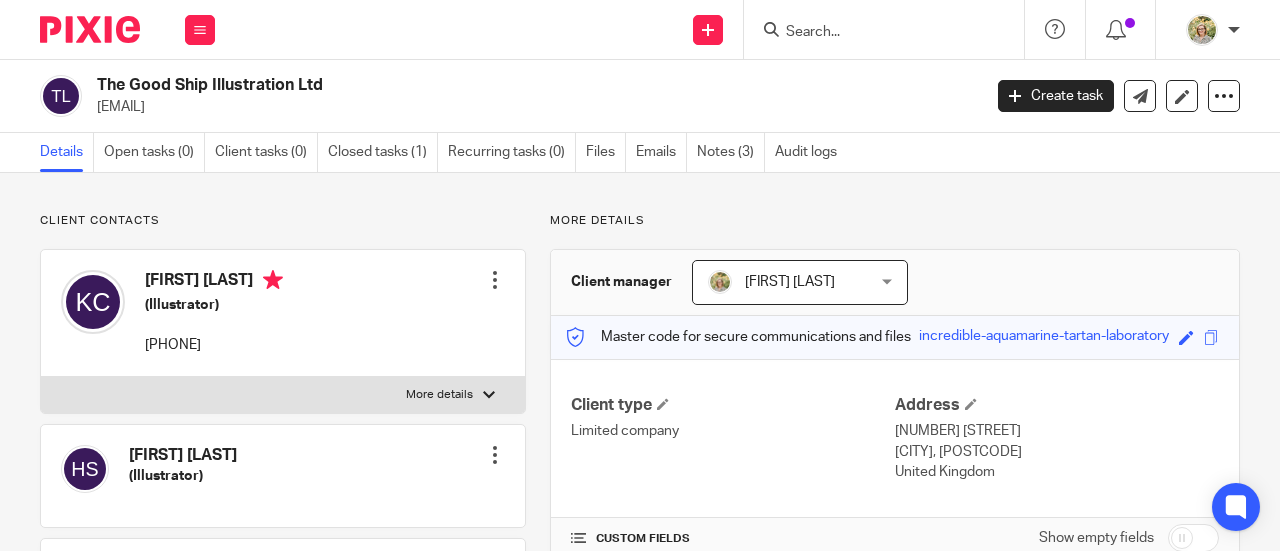 scroll, scrollTop: 0, scrollLeft: 0, axis: both 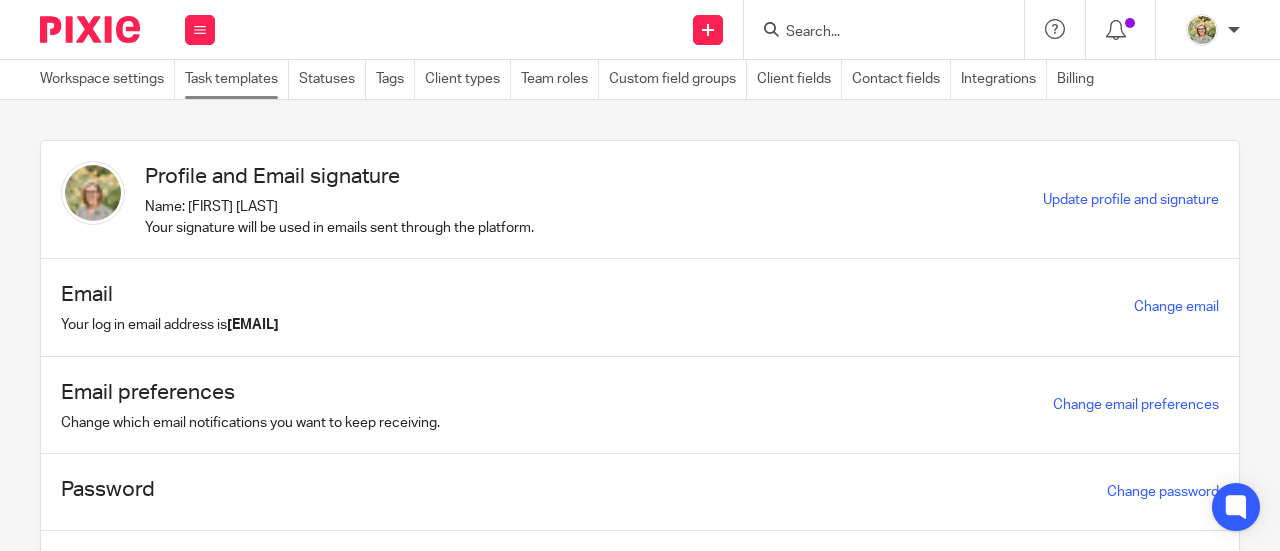 click on "Task templates" at bounding box center [237, 79] 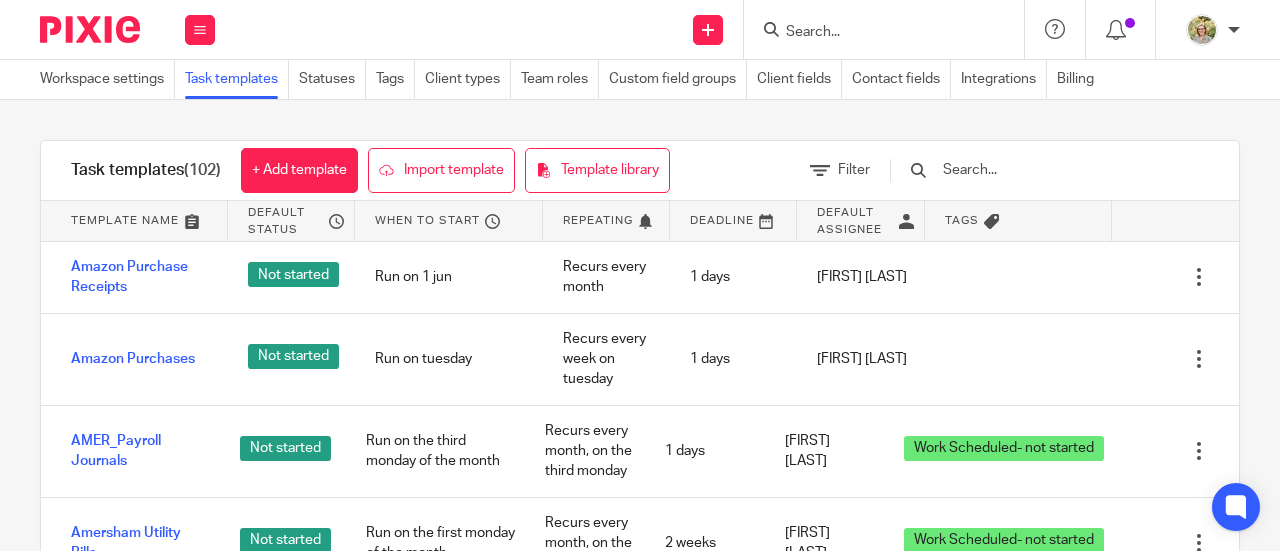 scroll, scrollTop: 0, scrollLeft: 0, axis: both 